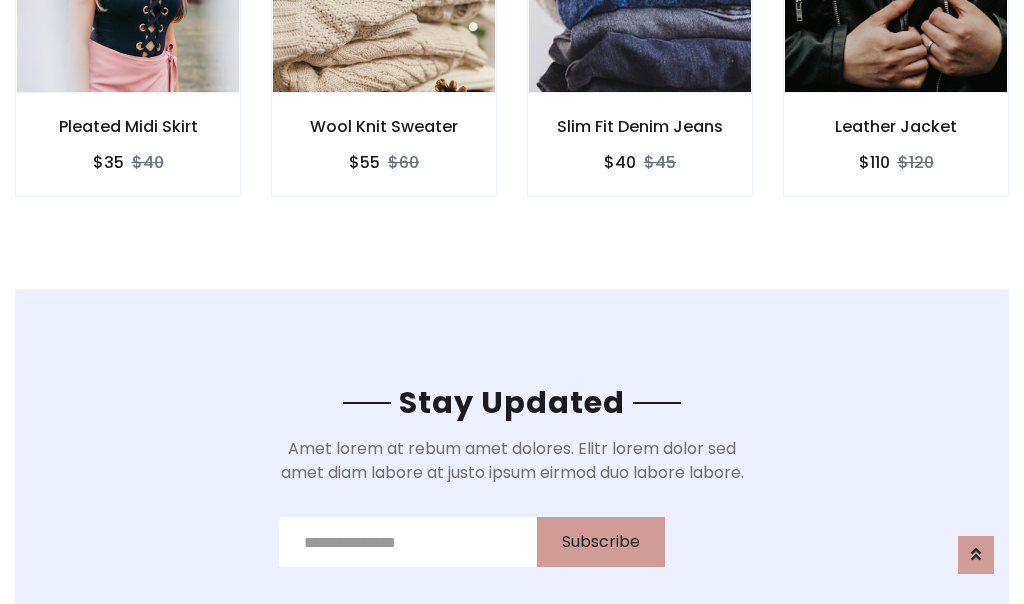 scroll, scrollTop: 3012, scrollLeft: 0, axis: vertical 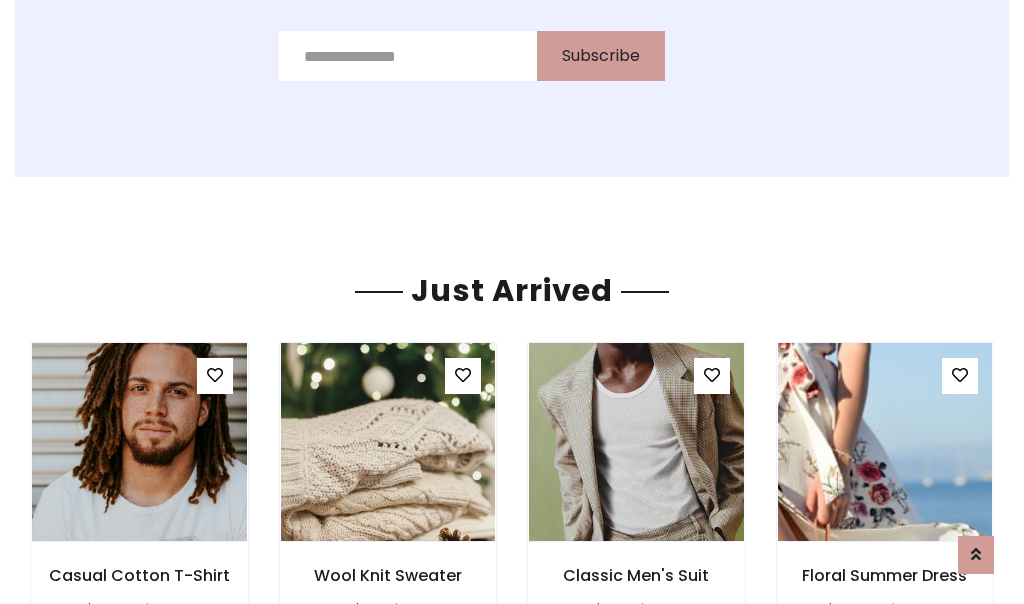 click on "Slim Fit Denim Jeans
$40
$45" at bounding box center [640, -428] 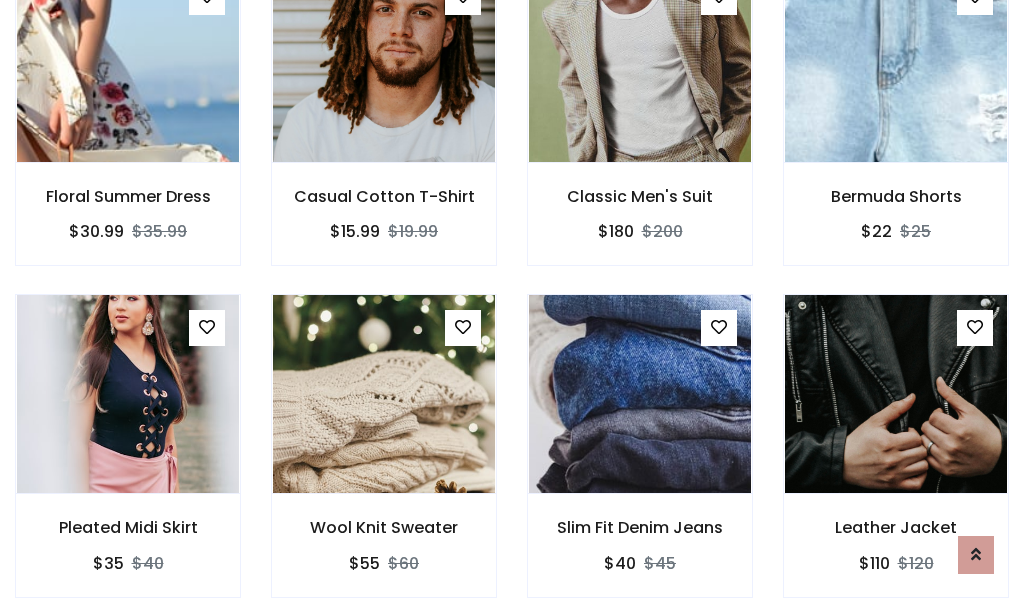 click on "Slim Fit Denim Jeans
$40
$45" at bounding box center (640, 459) 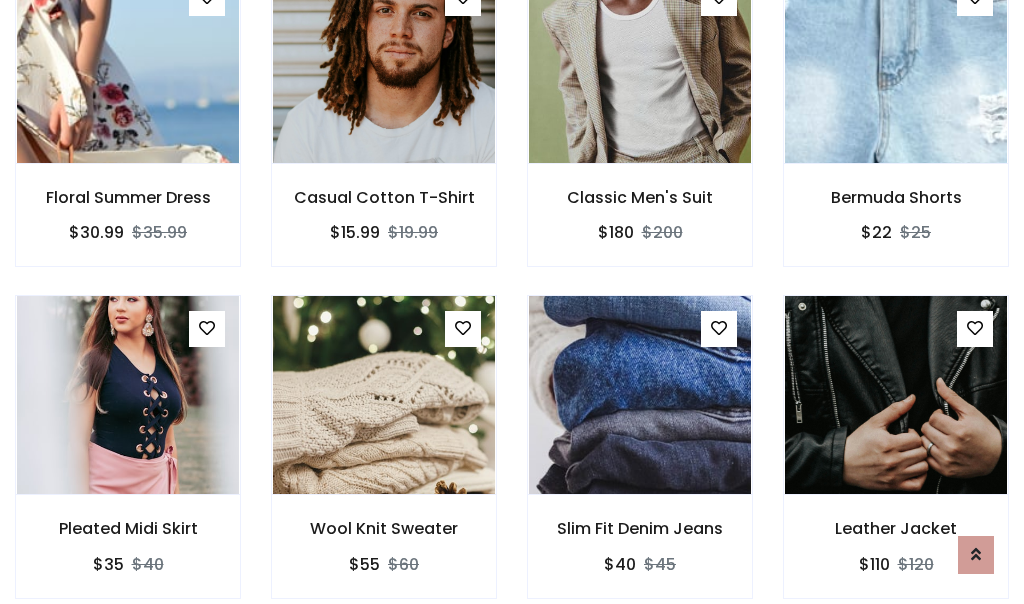 click on "Slim Fit Denim Jeans
$40
$45" at bounding box center (640, 460) 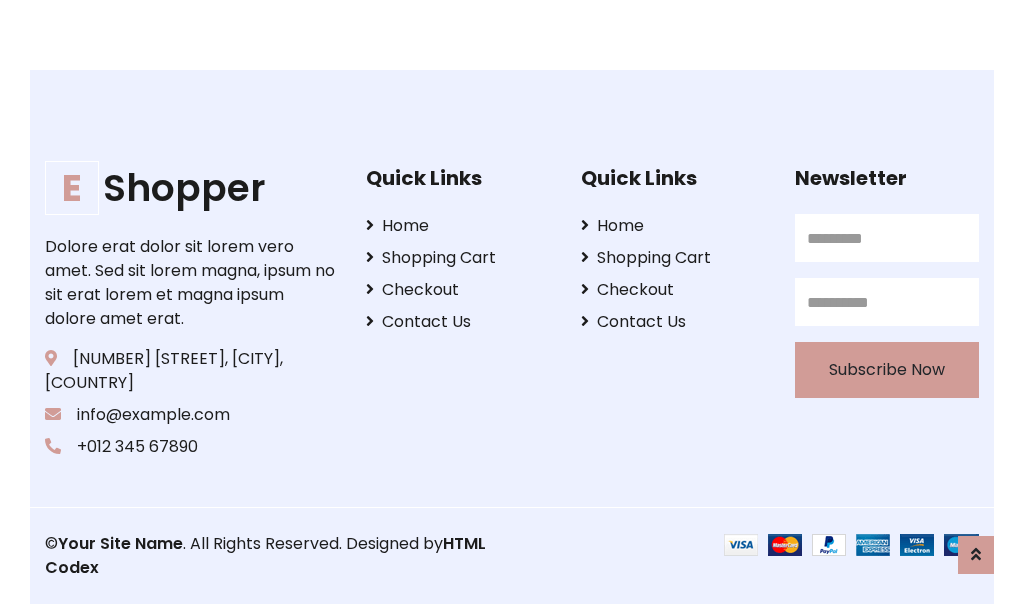 scroll, scrollTop: 3807, scrollLeft: 0, axis: vertical 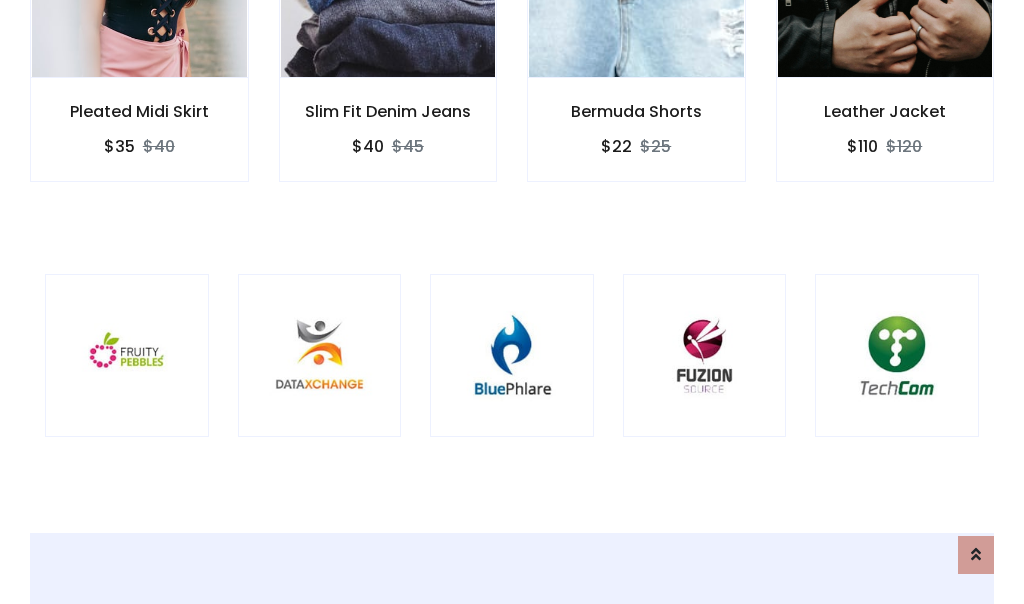 click at bounding box center [512, 356] 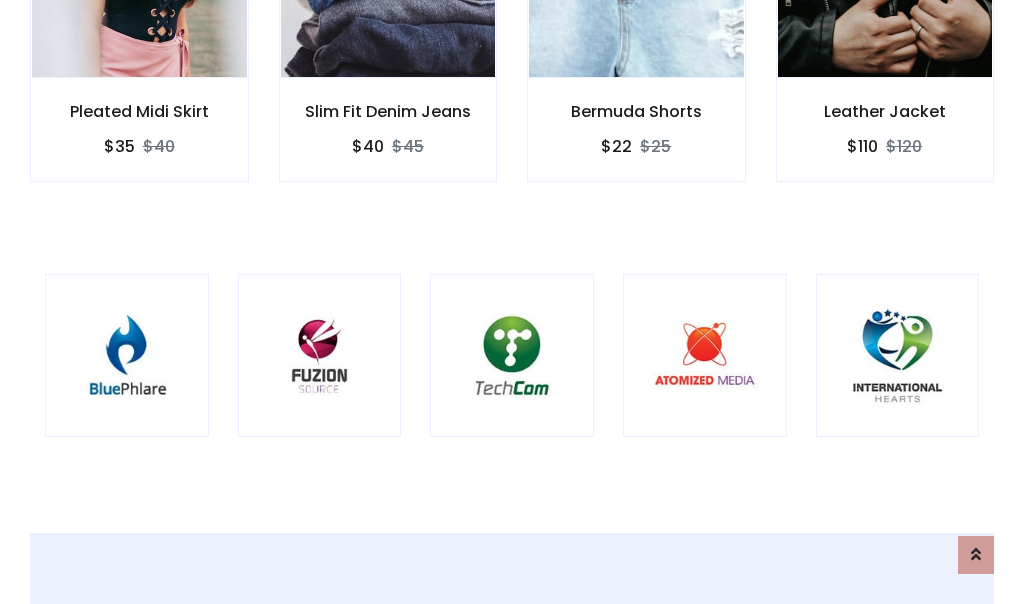 click at bounding box center [512, 356] 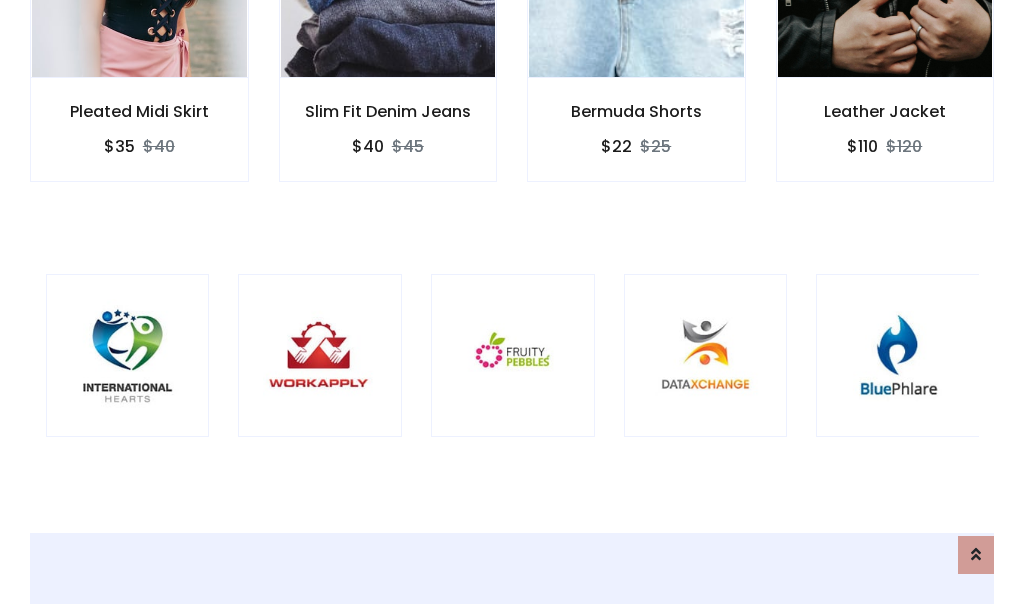 scroll, scrollTop: 0, scrollLeft: 0, axis: both 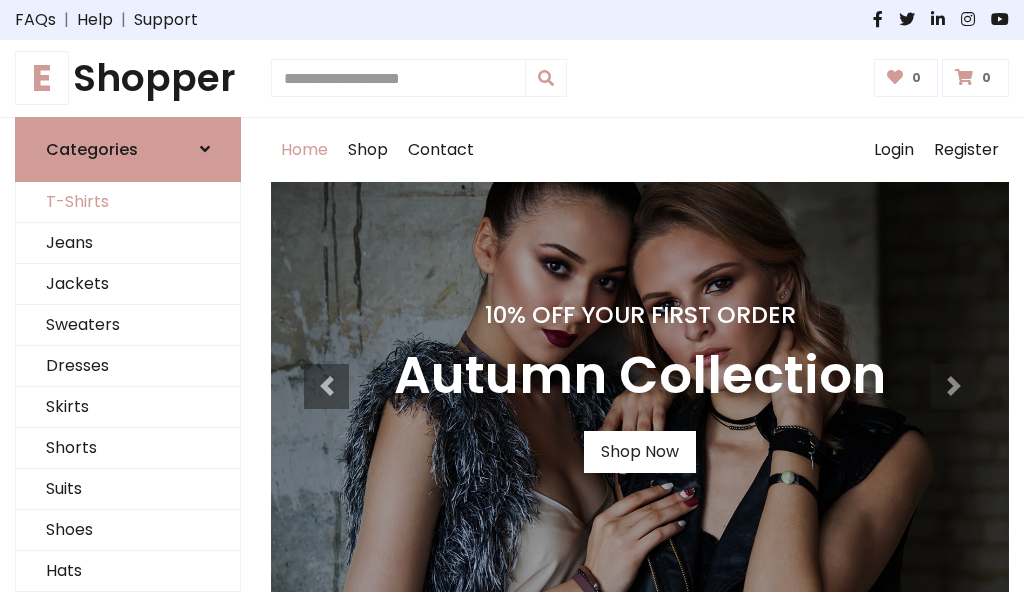 click on "T-Shirts" at bounding box center [128, 202] 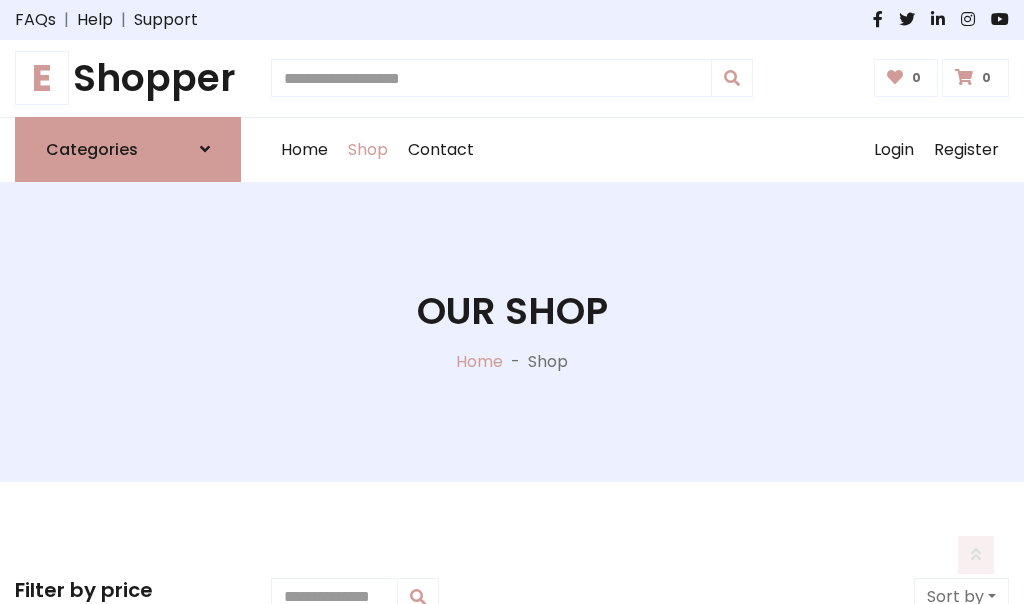 scroll, scrollTop: 802, scrollLeft: 0, axis: vertical 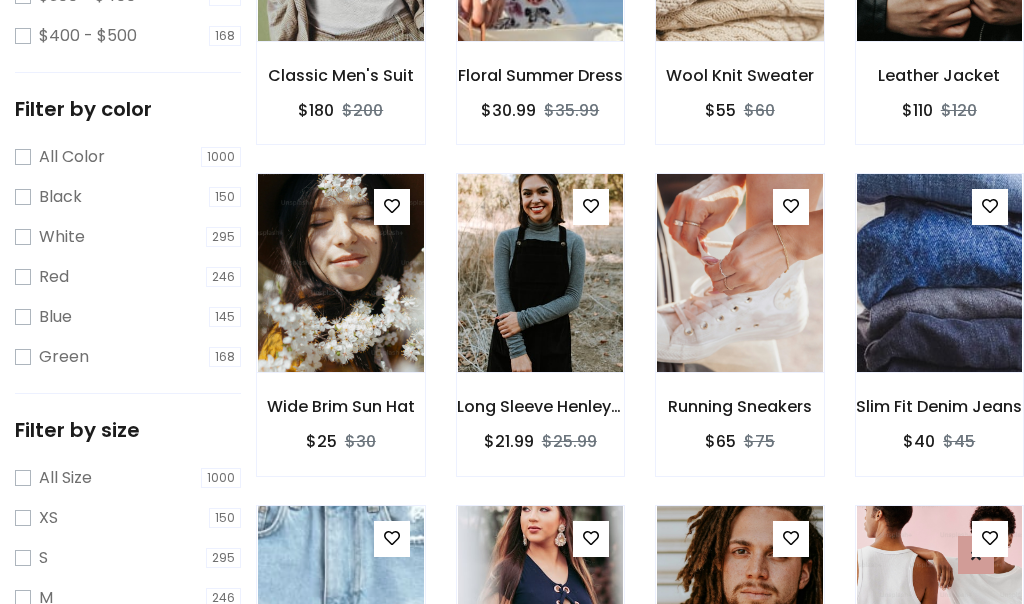 click at bounding box center (739, -58) 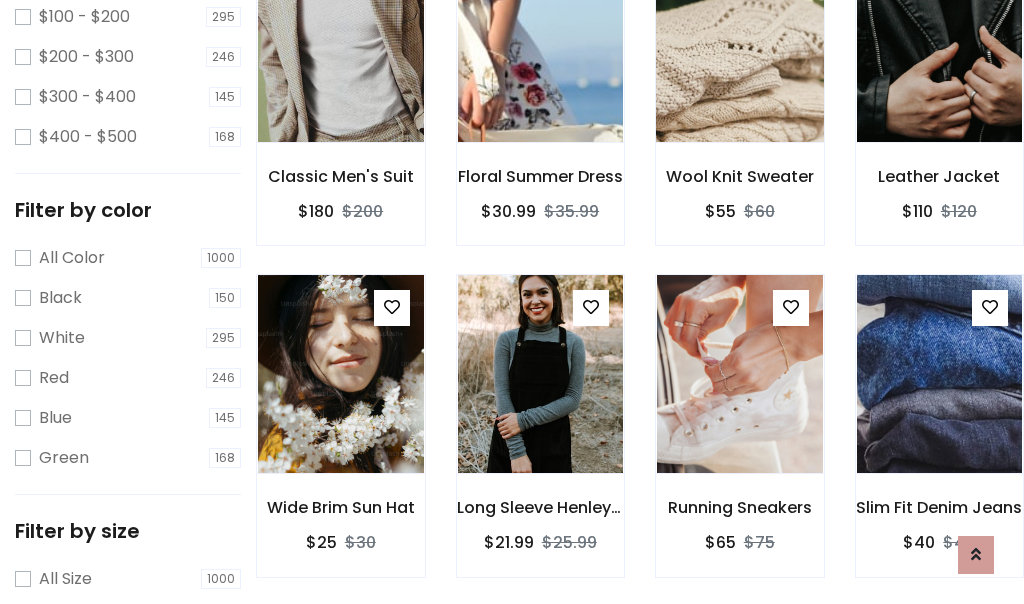 scroll, scrollTop: 101, scrollLeft: 0, axis: vertical 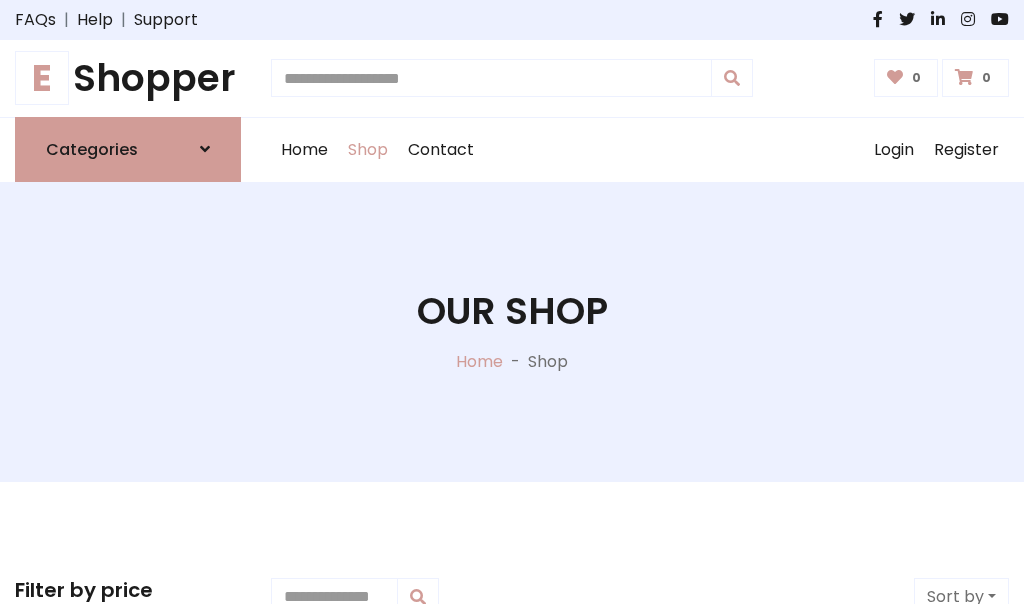 click on "E Shopper" at bounding box center (128, 78) 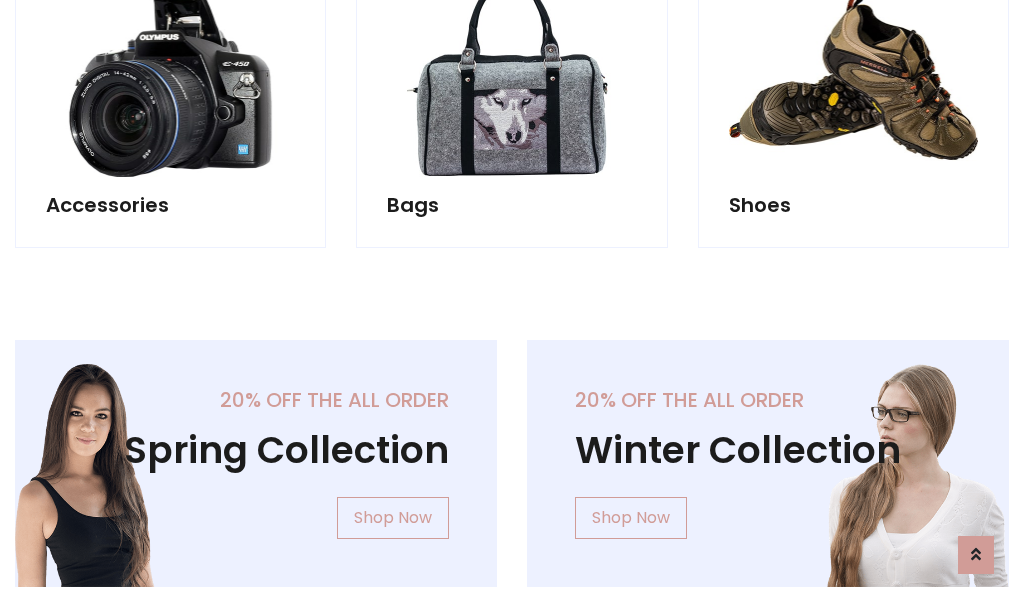 scroll, scrollTop: 1943, scrollLeft: 0, axis: vertical 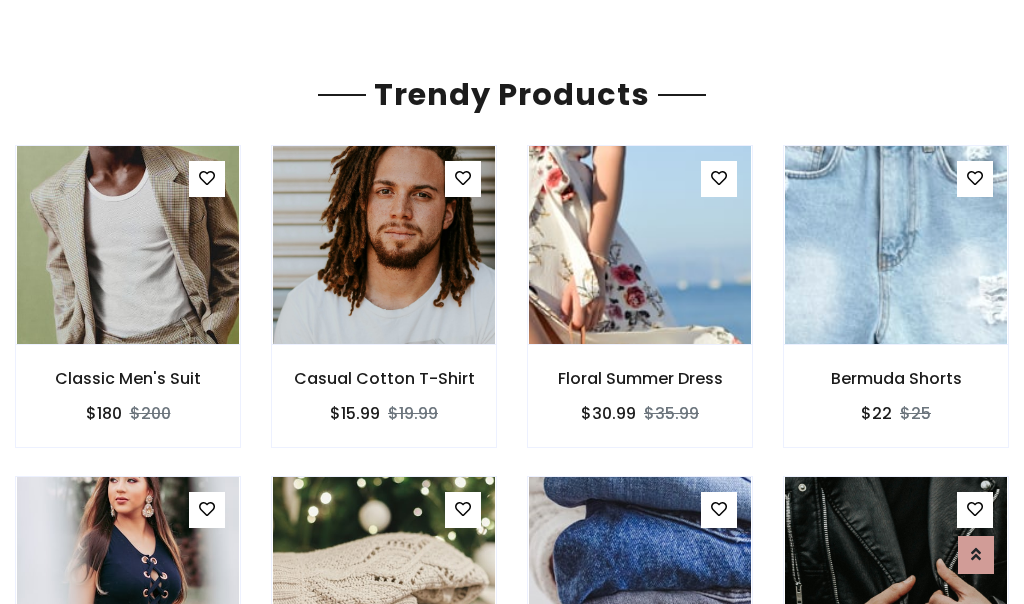 click on "Shop" at bounding box center [368, -1793] 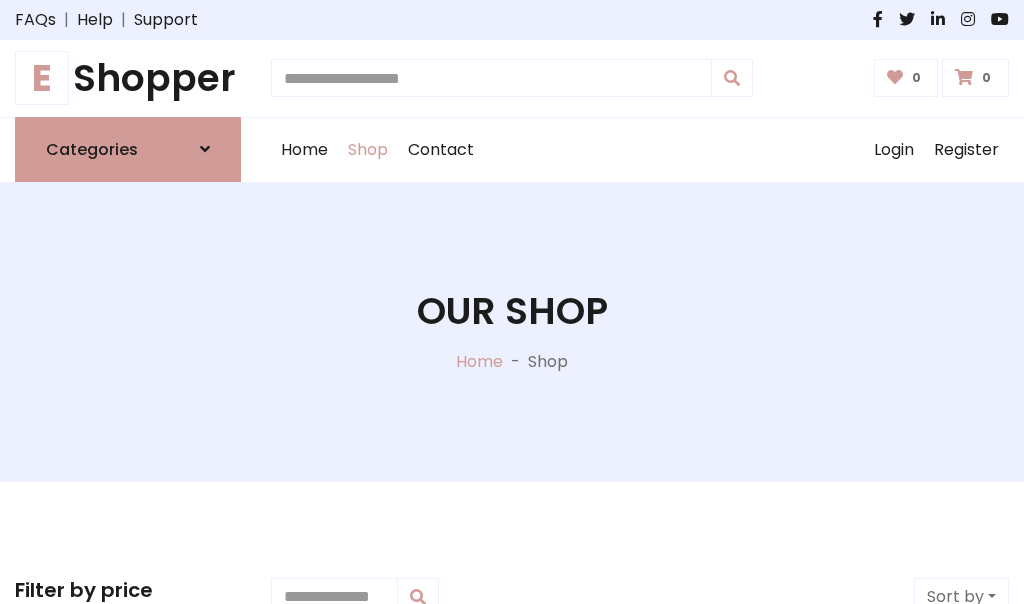scroll, scrollTop: 0, scrollLeft: 0, axis: both 